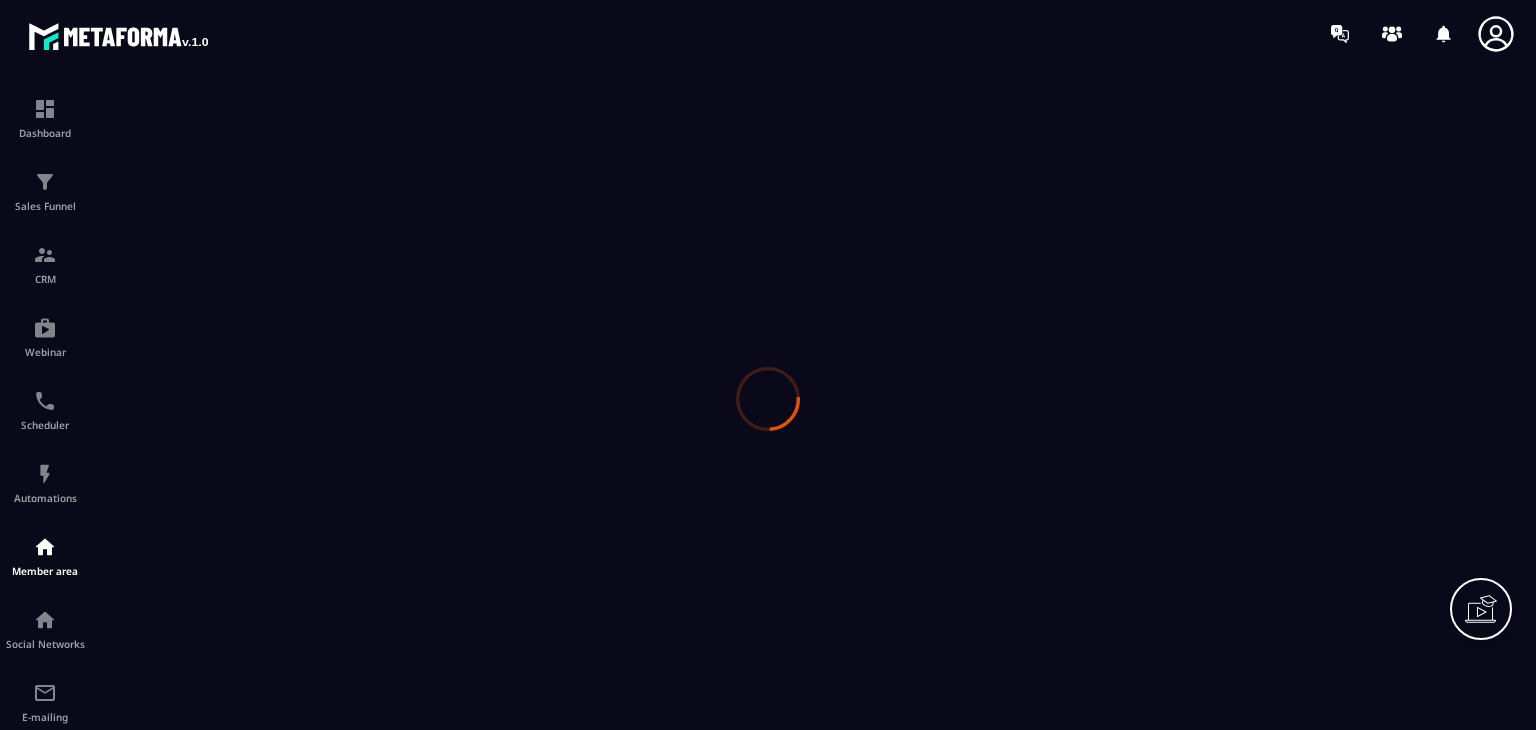 scroll, scrollTop: 0, scrollLeft: 0, axis: both 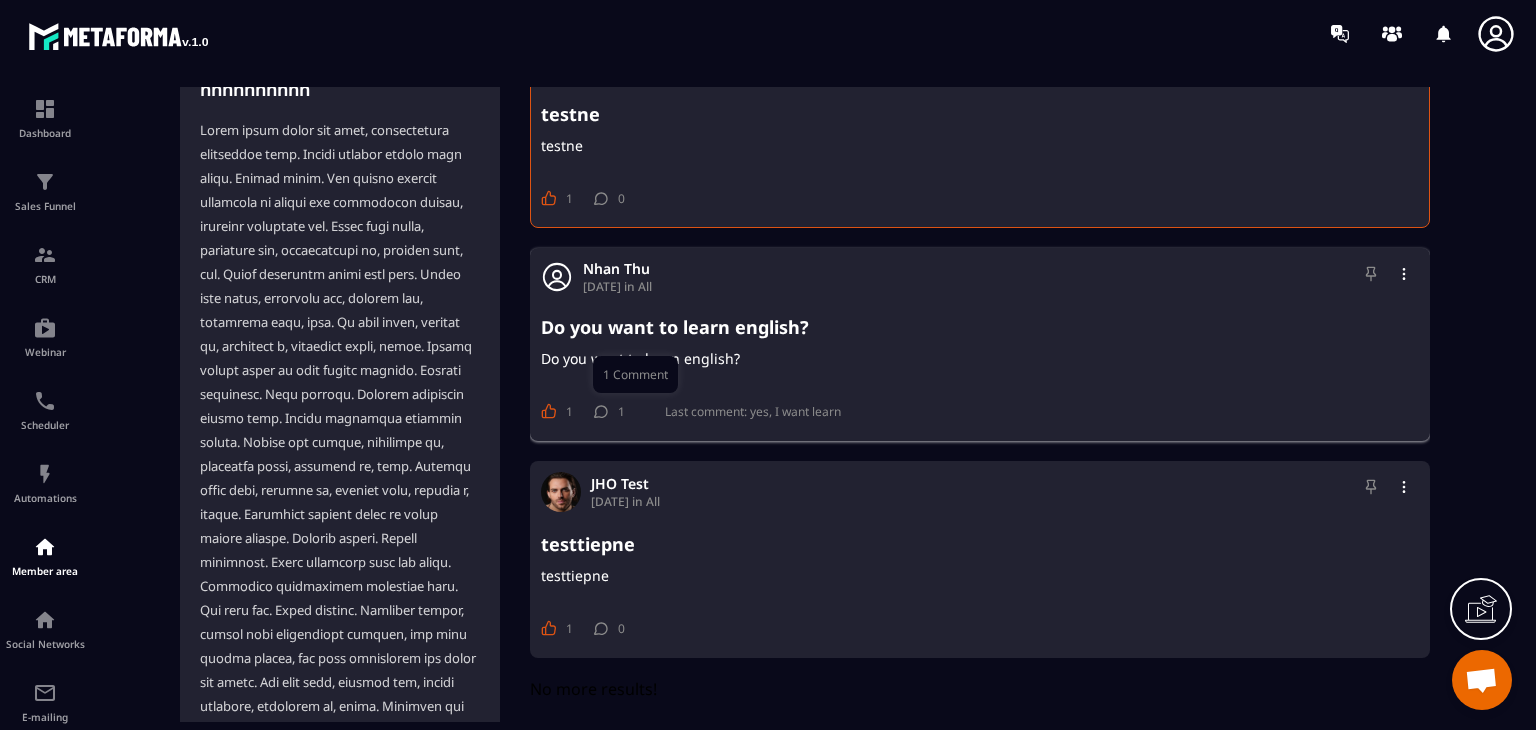click 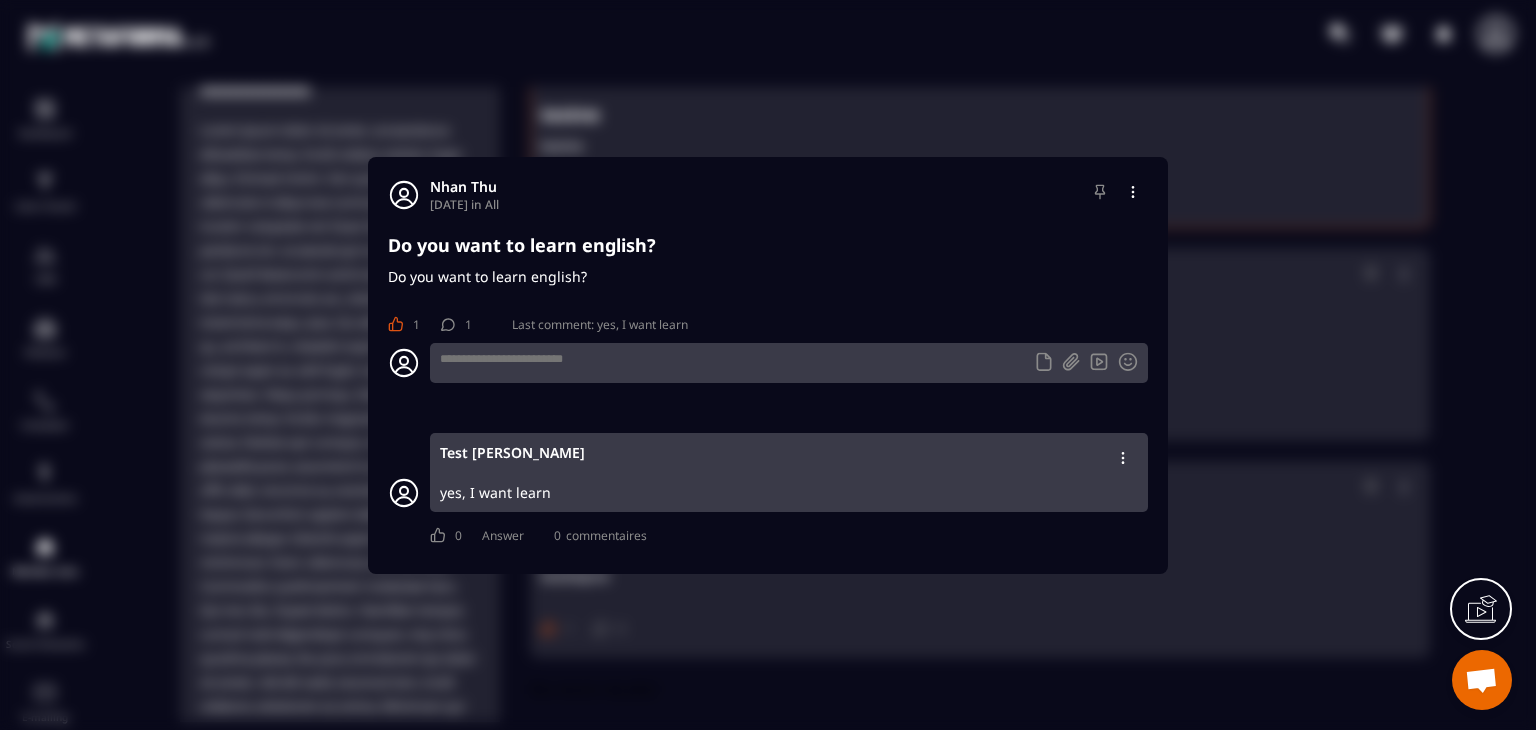 click 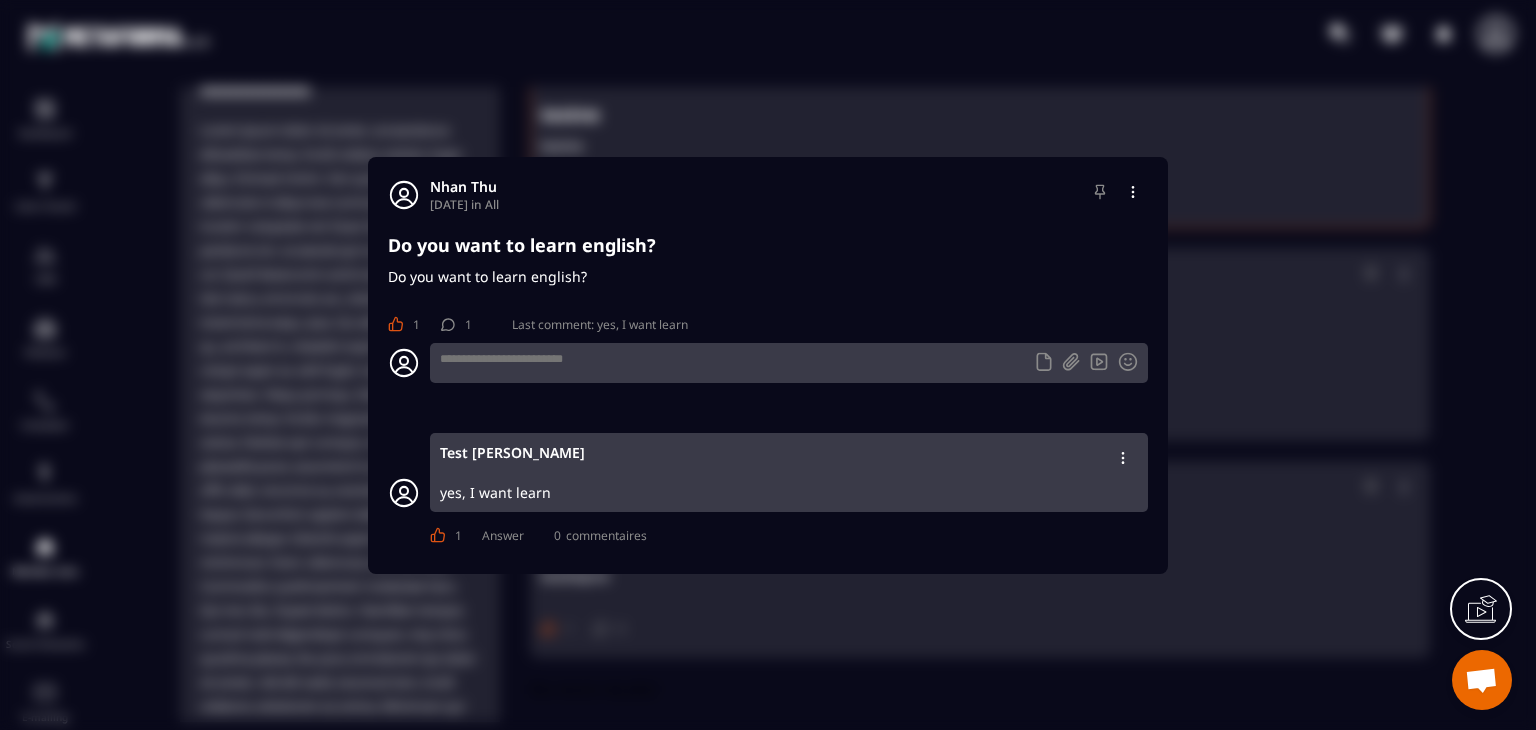 click on "Answer" at bounding box center [503, 535] 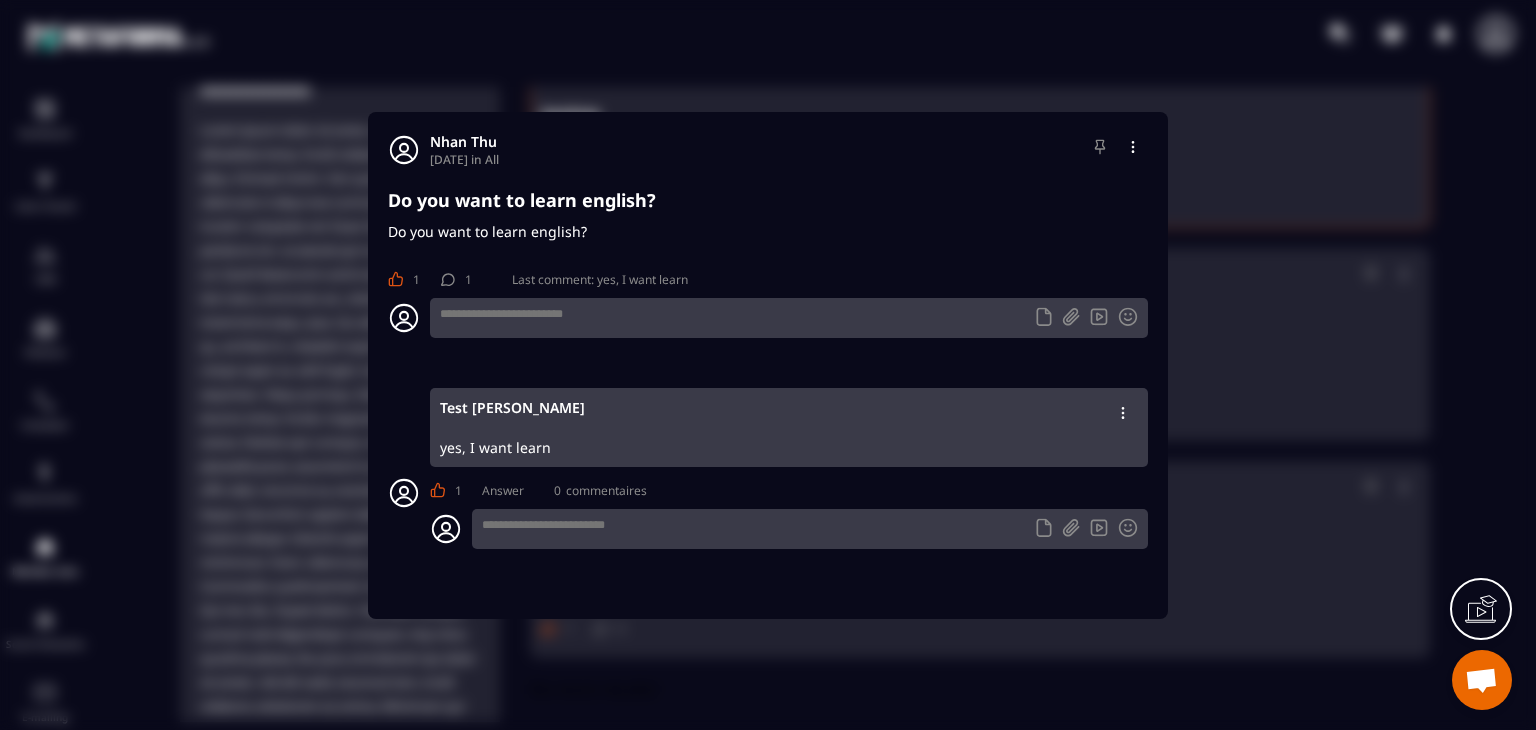 click at bounding box center [810, 529] 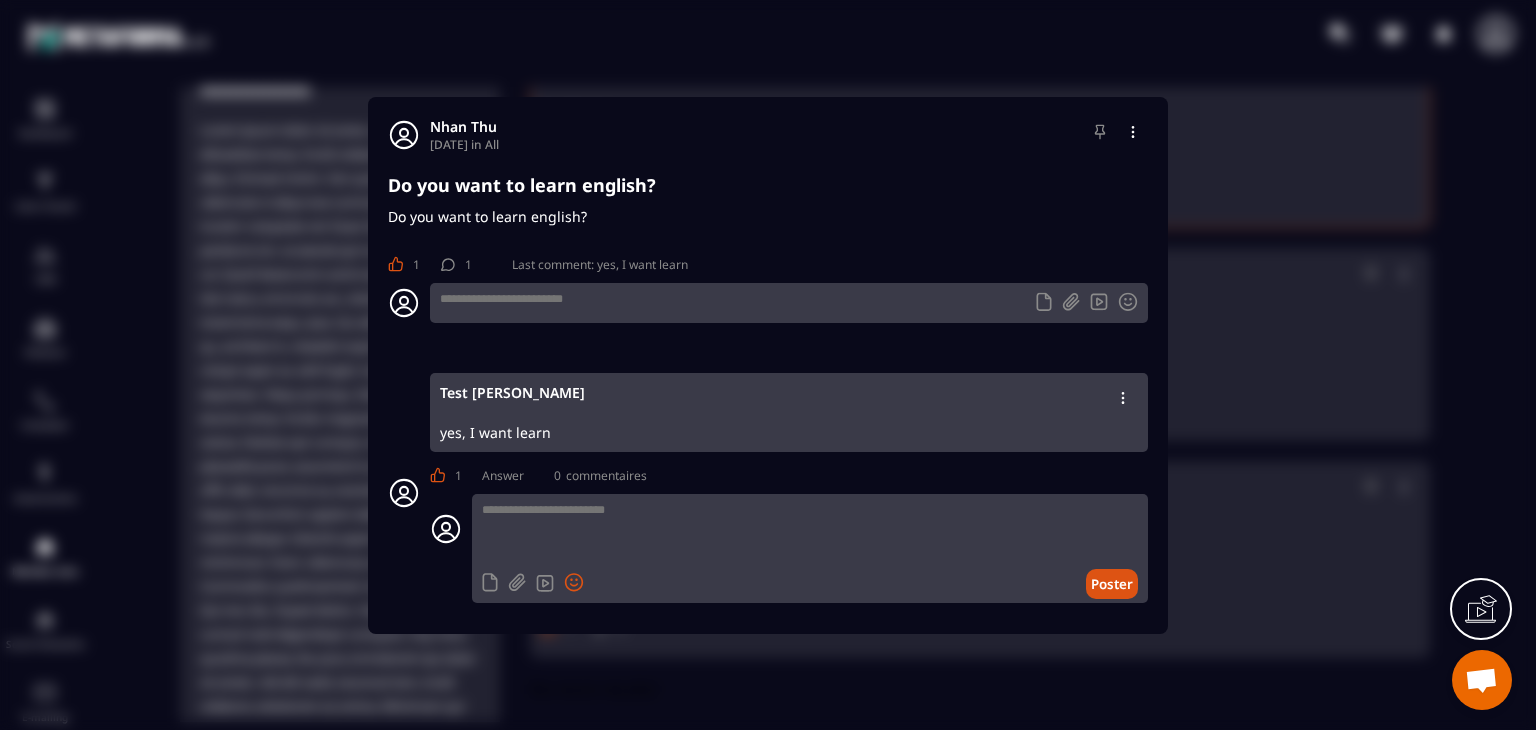 click 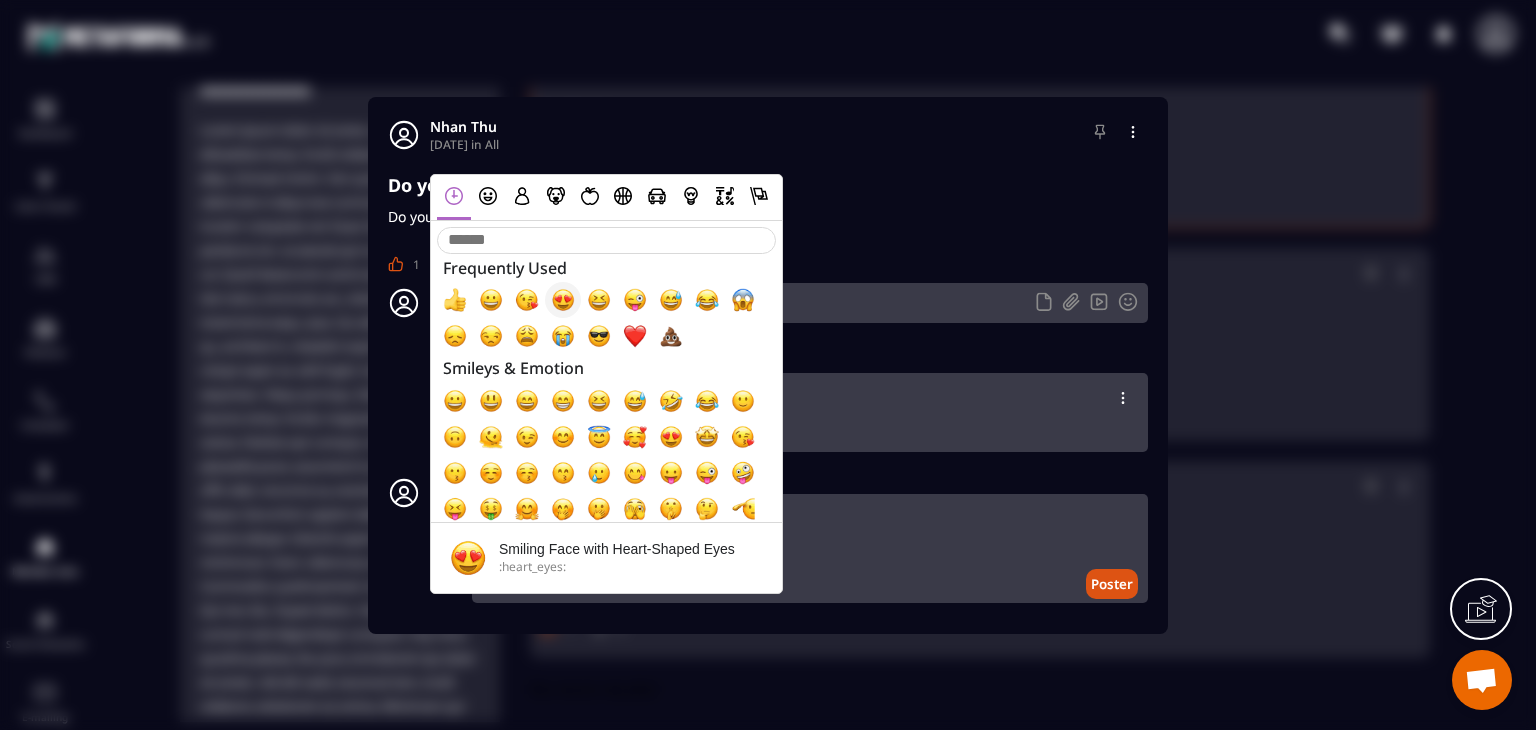 click 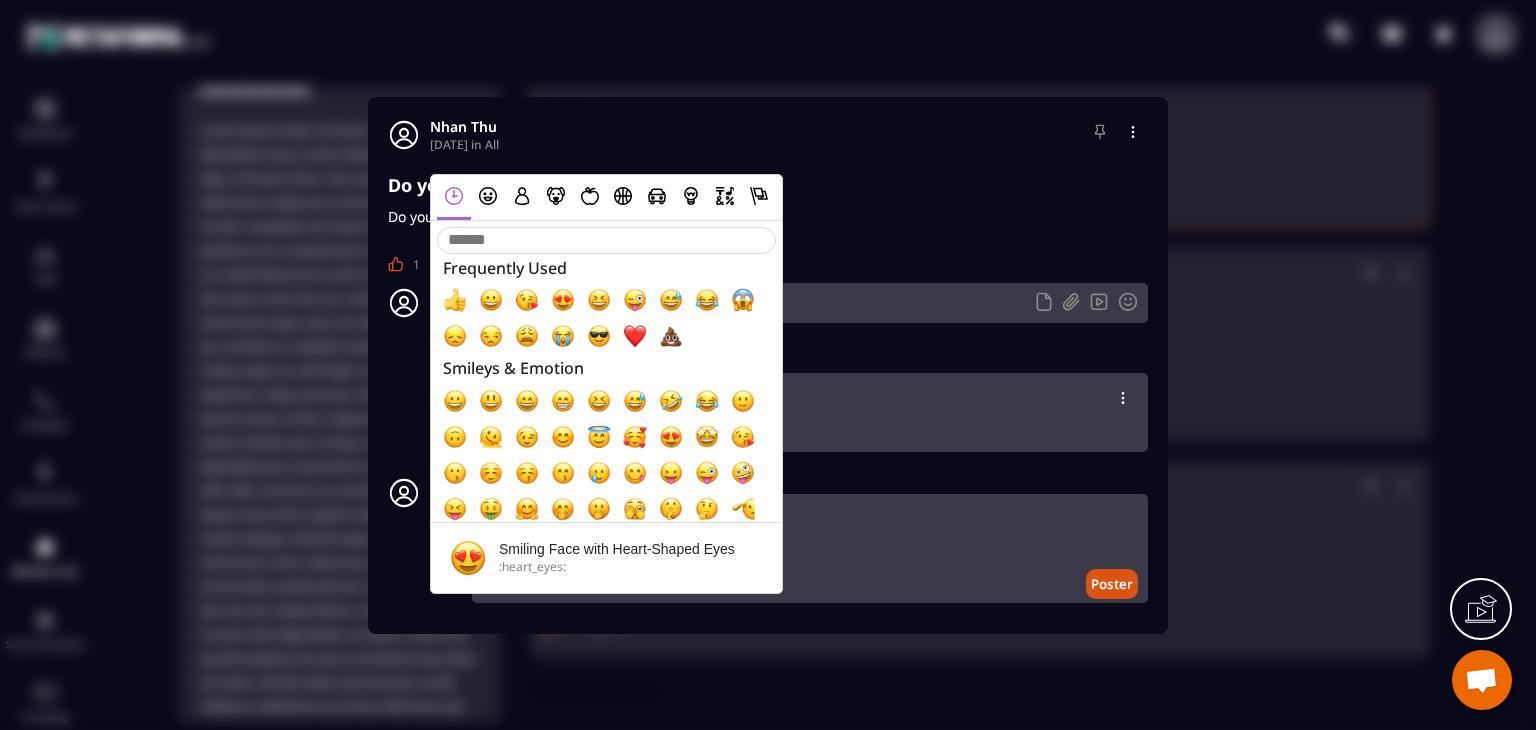 type on "**" 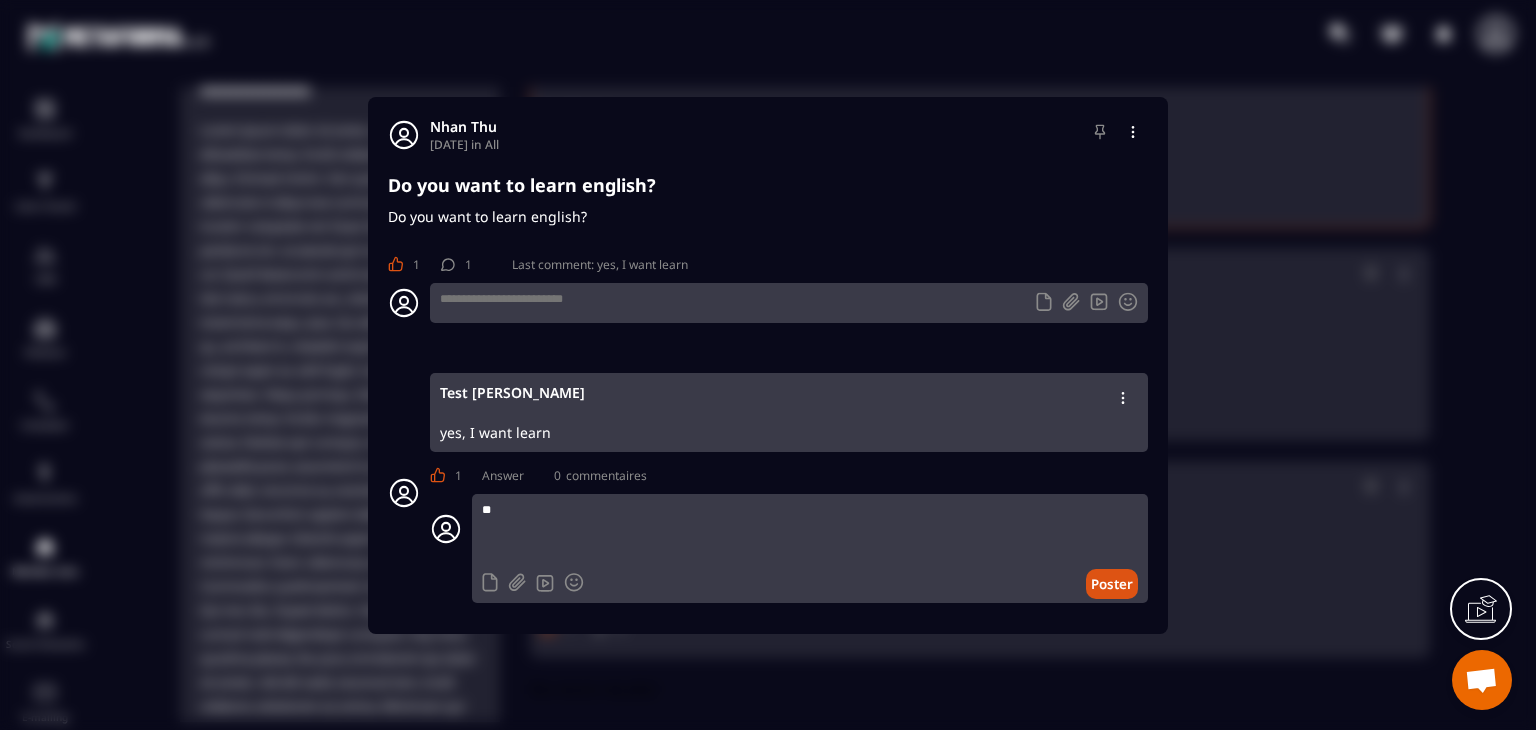 click on "Poster" at bounding box center [1112, 584] 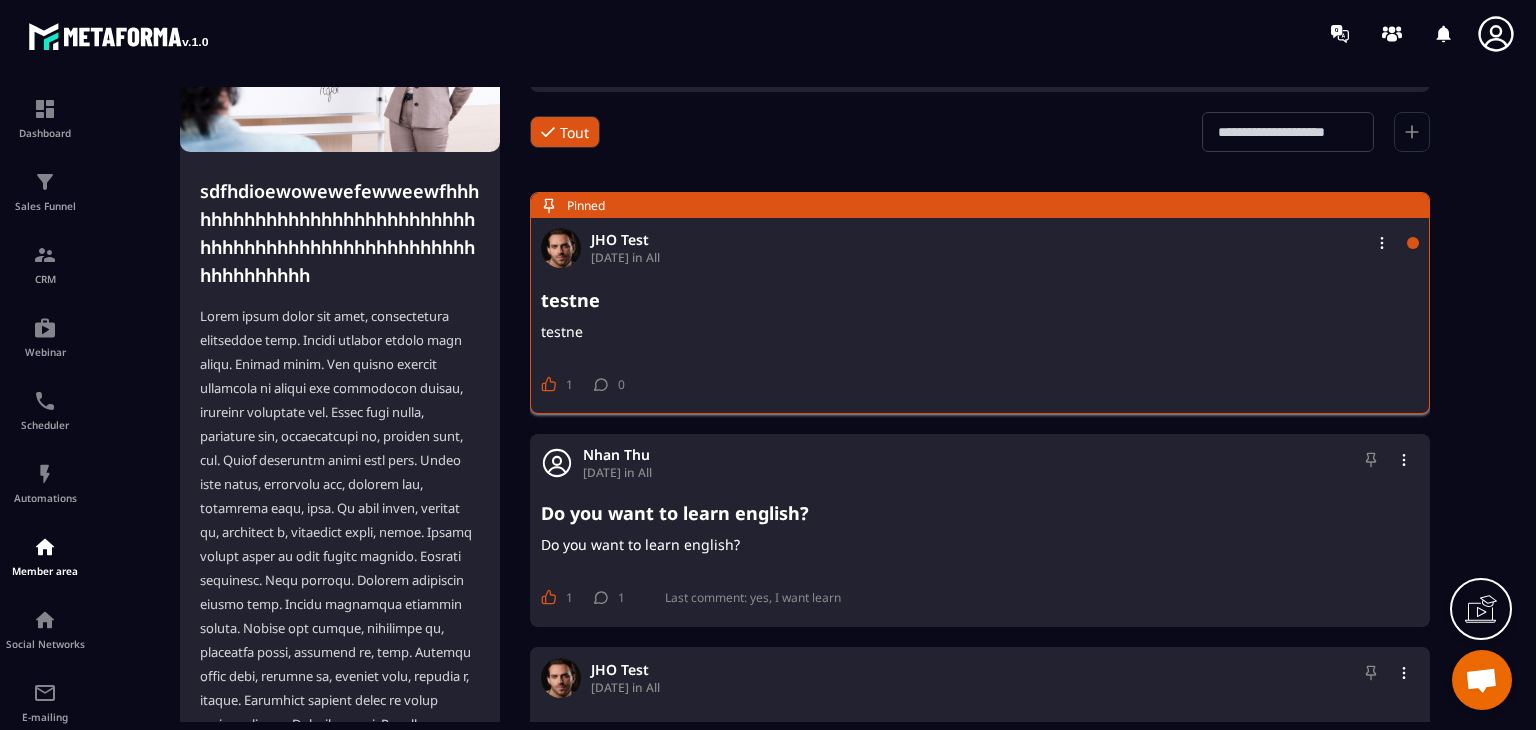 scroll, scrollTop: 215, scrollLeft: 0, axis: vertical 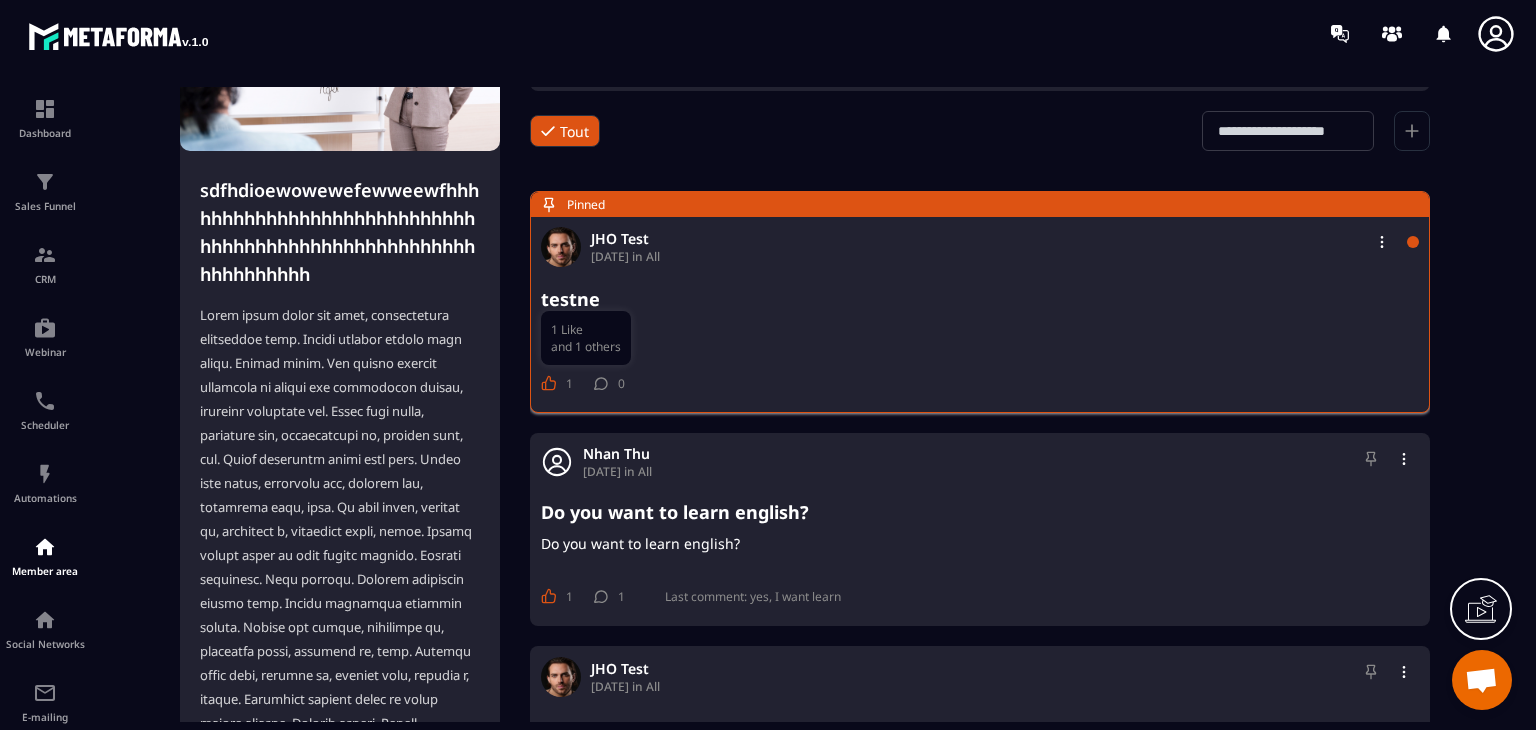 click 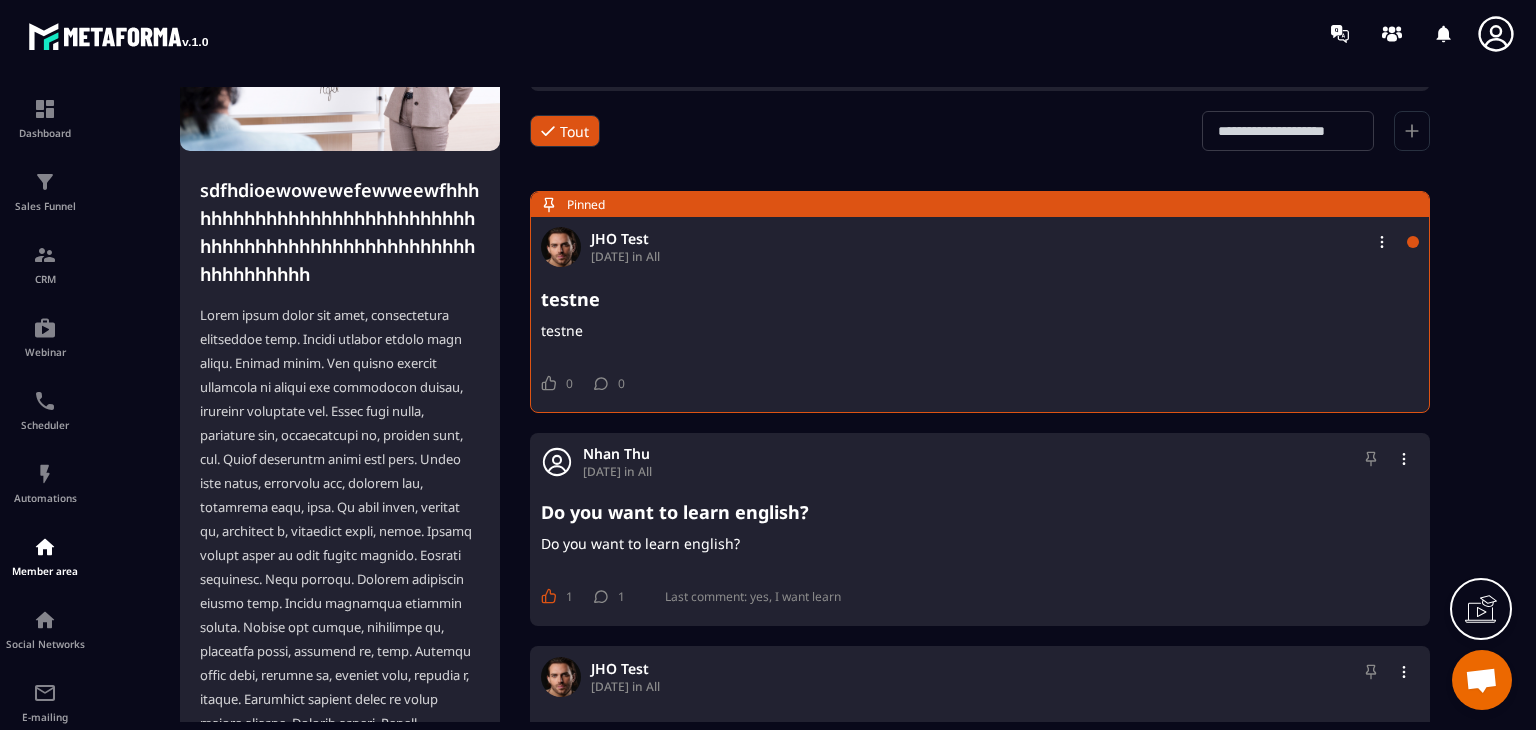 click 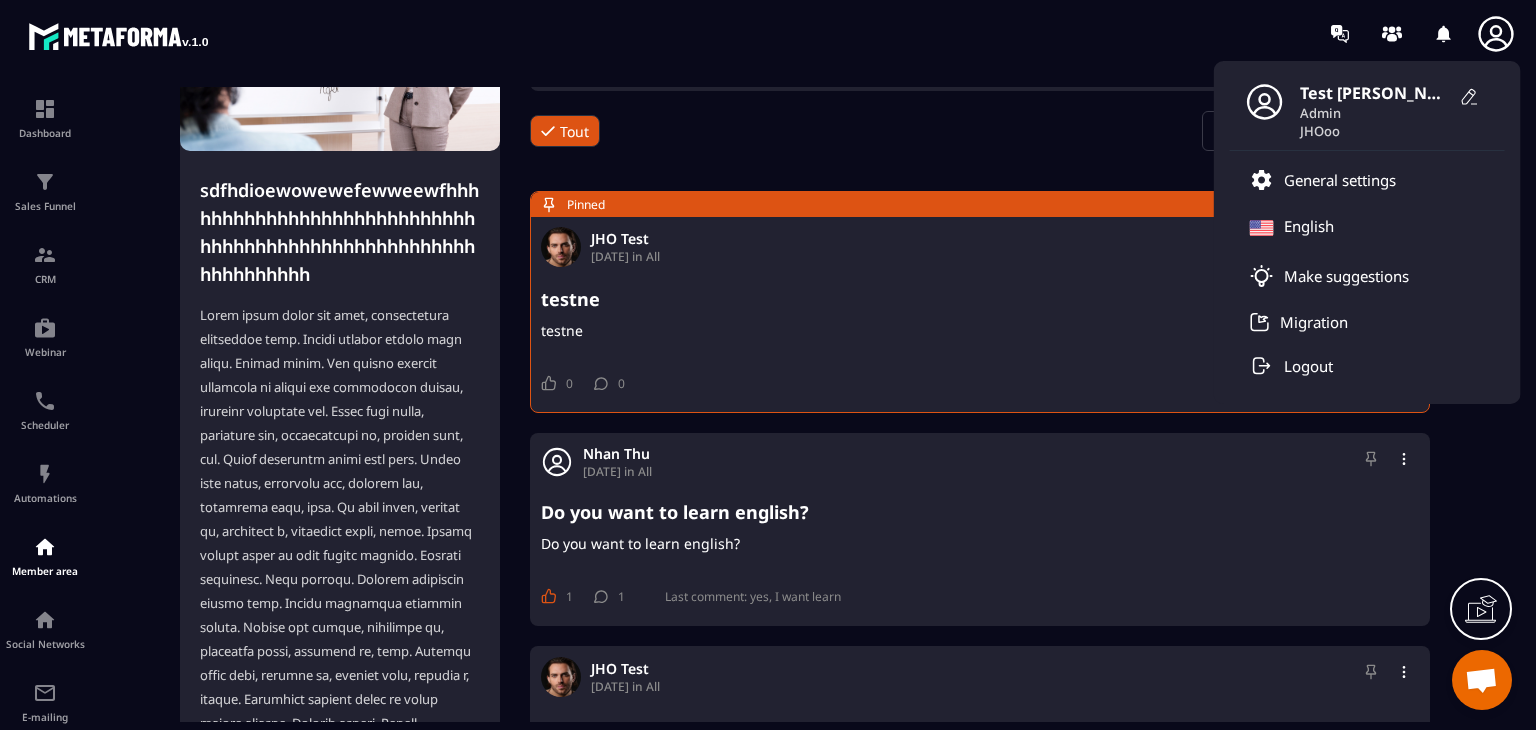 click on "Test [PERSON_NAME] Admin JHOoo General settings English Make suggestions Migration Logout" at bounding box center [885, 33] 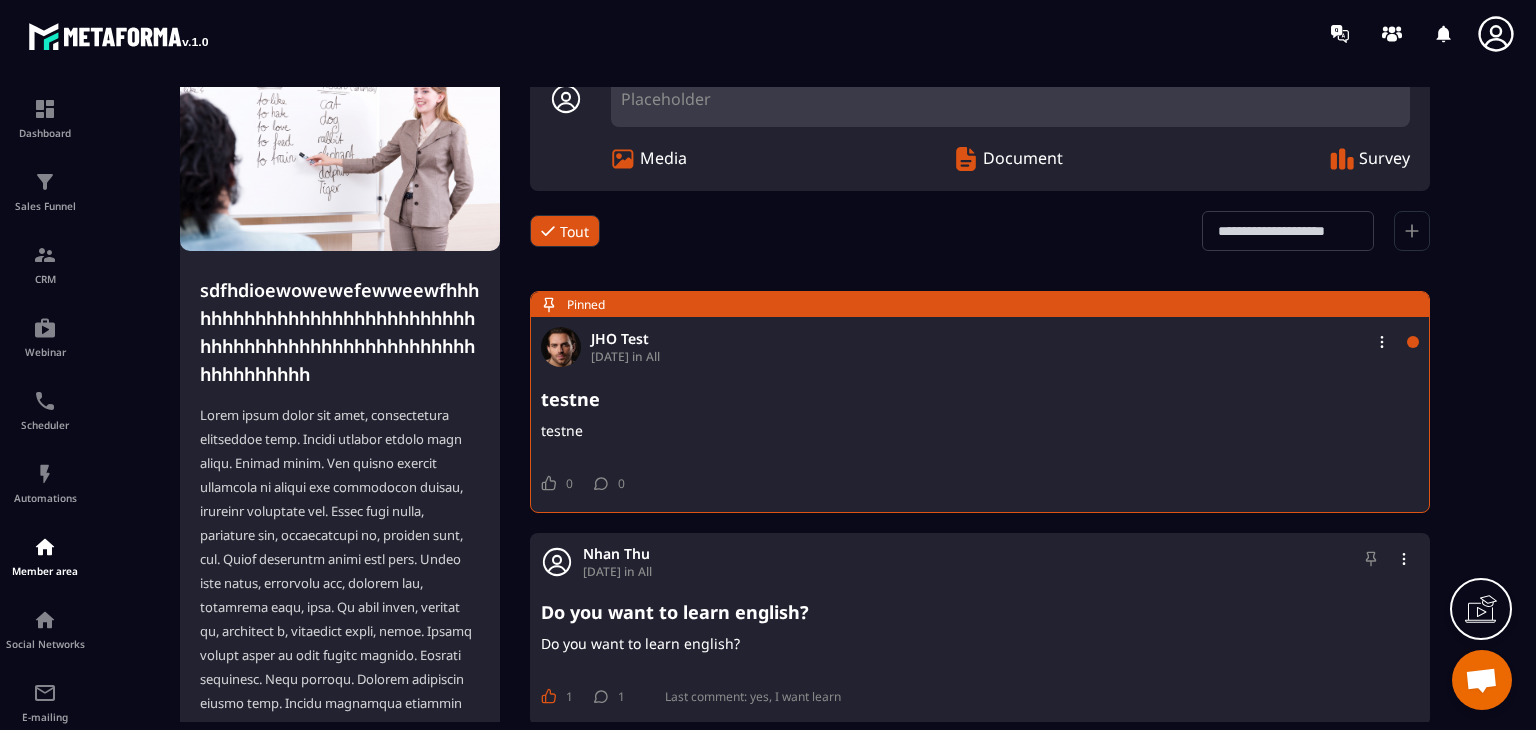 scroll, scrollTop: 0, scrollLeft: 0, axis: both 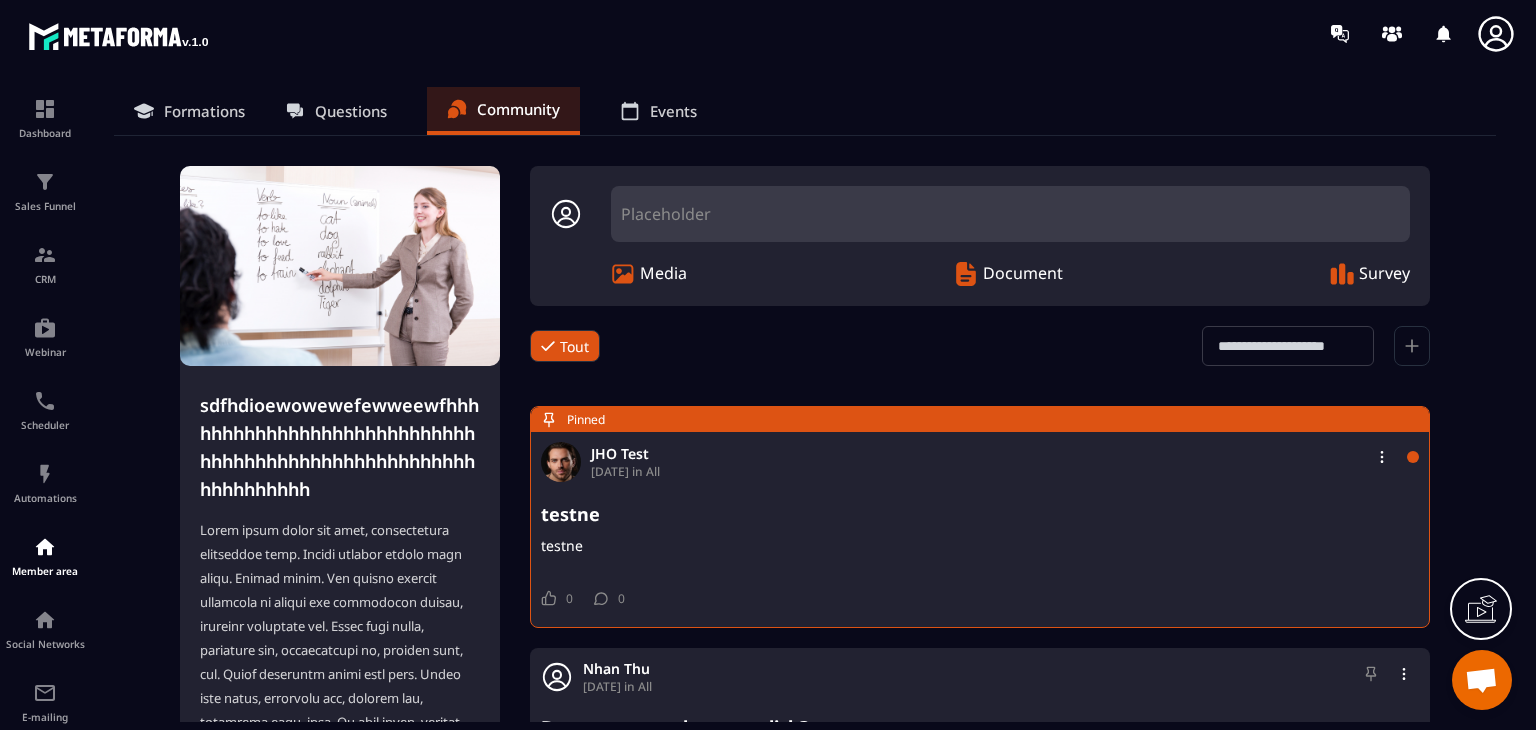 click on "Placeholder" at bounding box center [1010, 214] 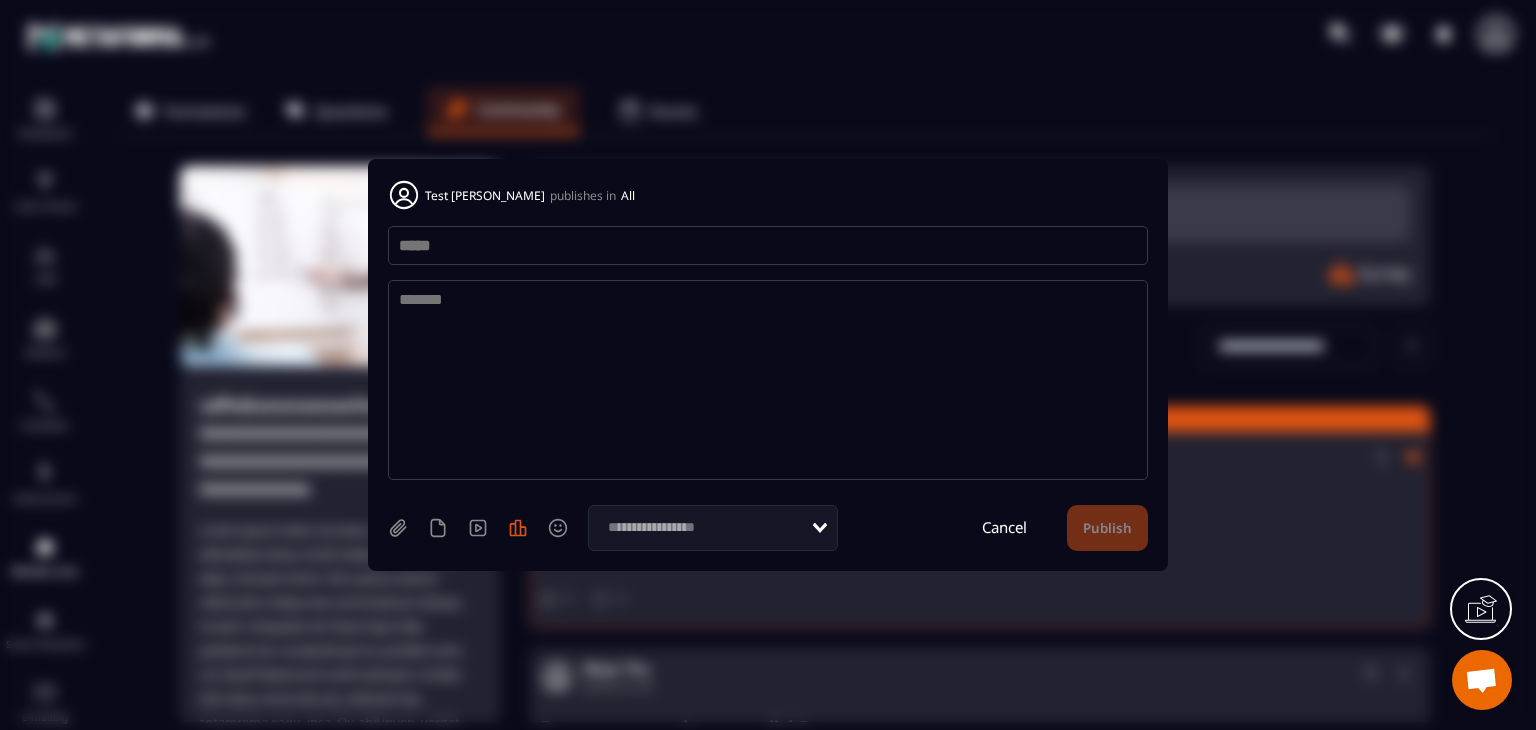 click 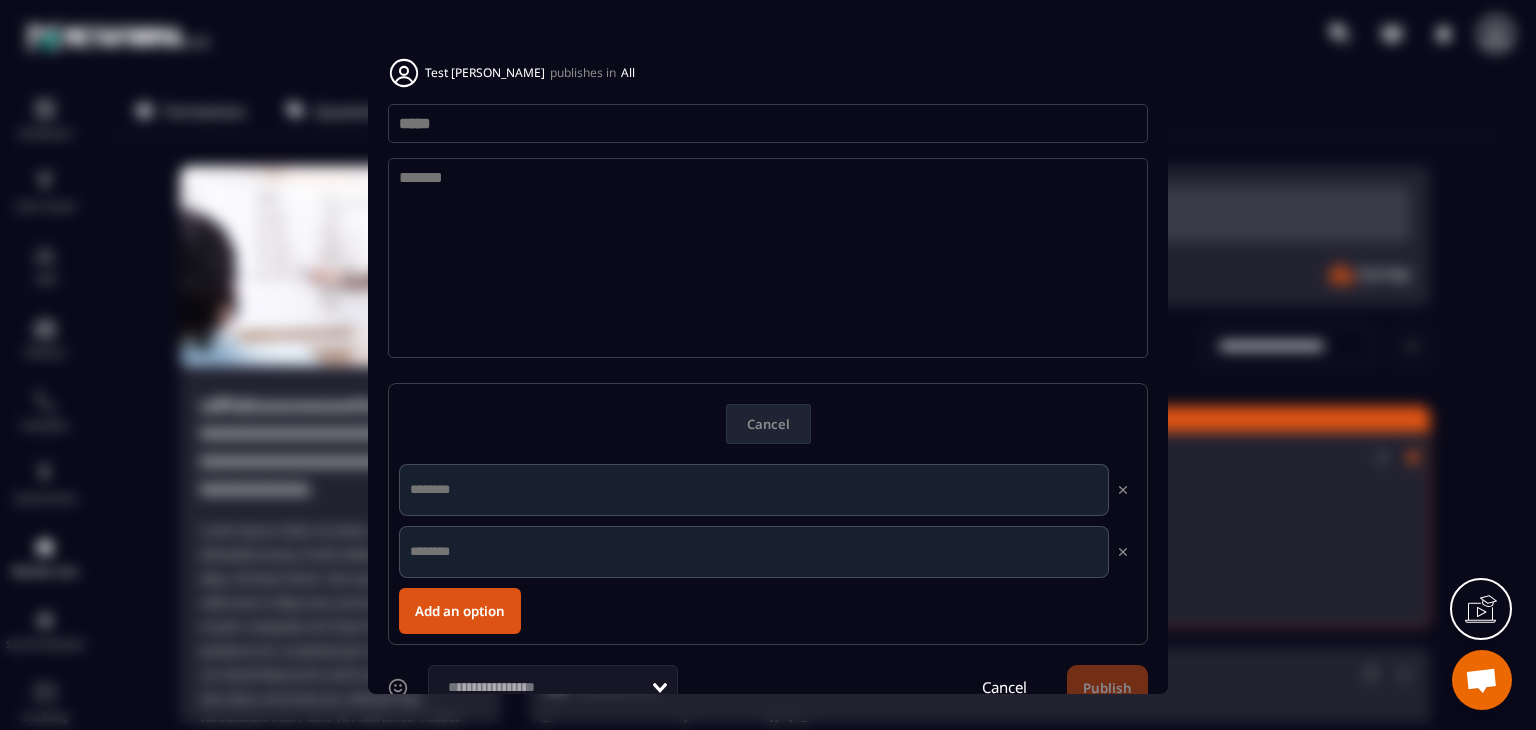 click at bounding box center (768, 258) 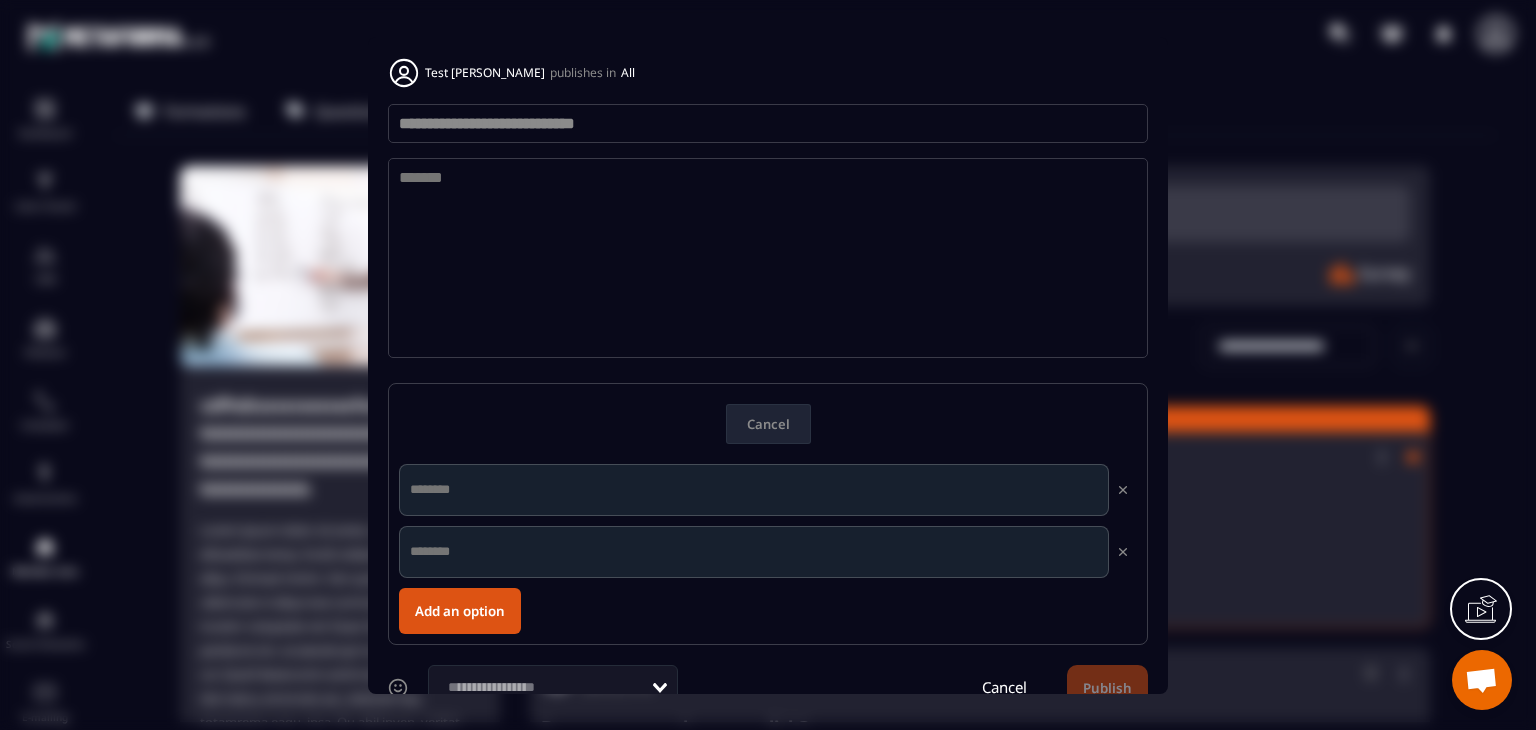 type on "**********" 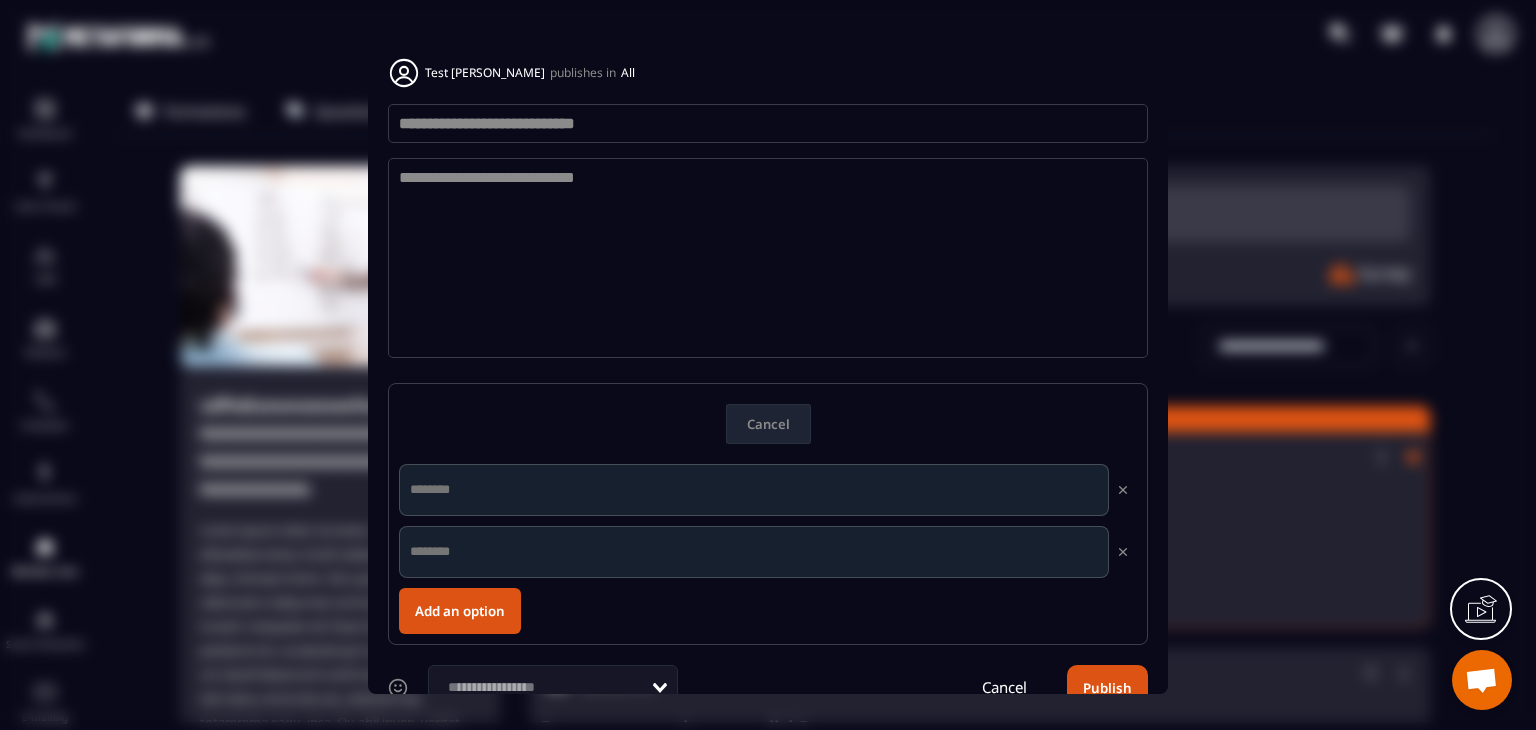 type on "**********" 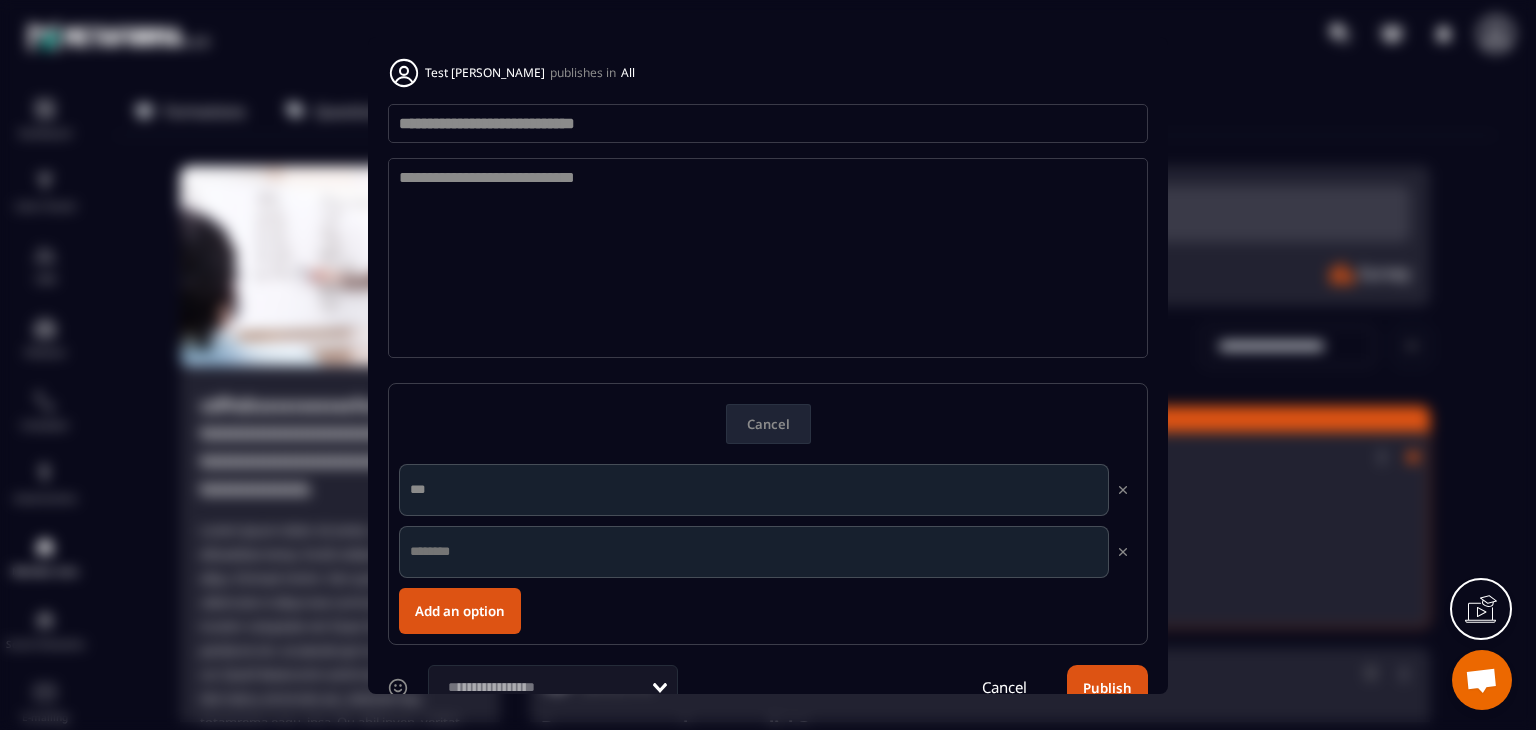 type on "***" 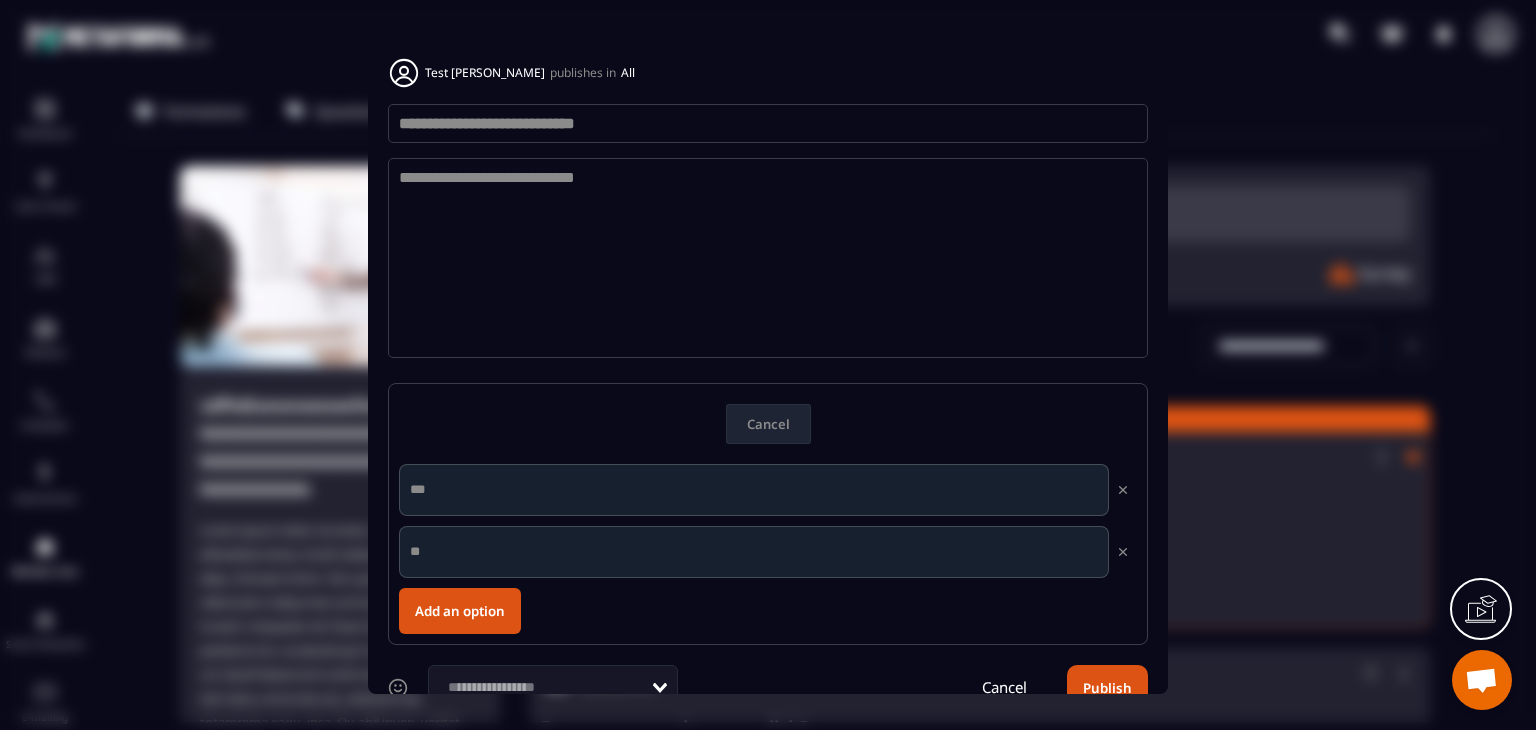 scroll, scrollTop: 40, scrollLeft: 0, axis: vertical 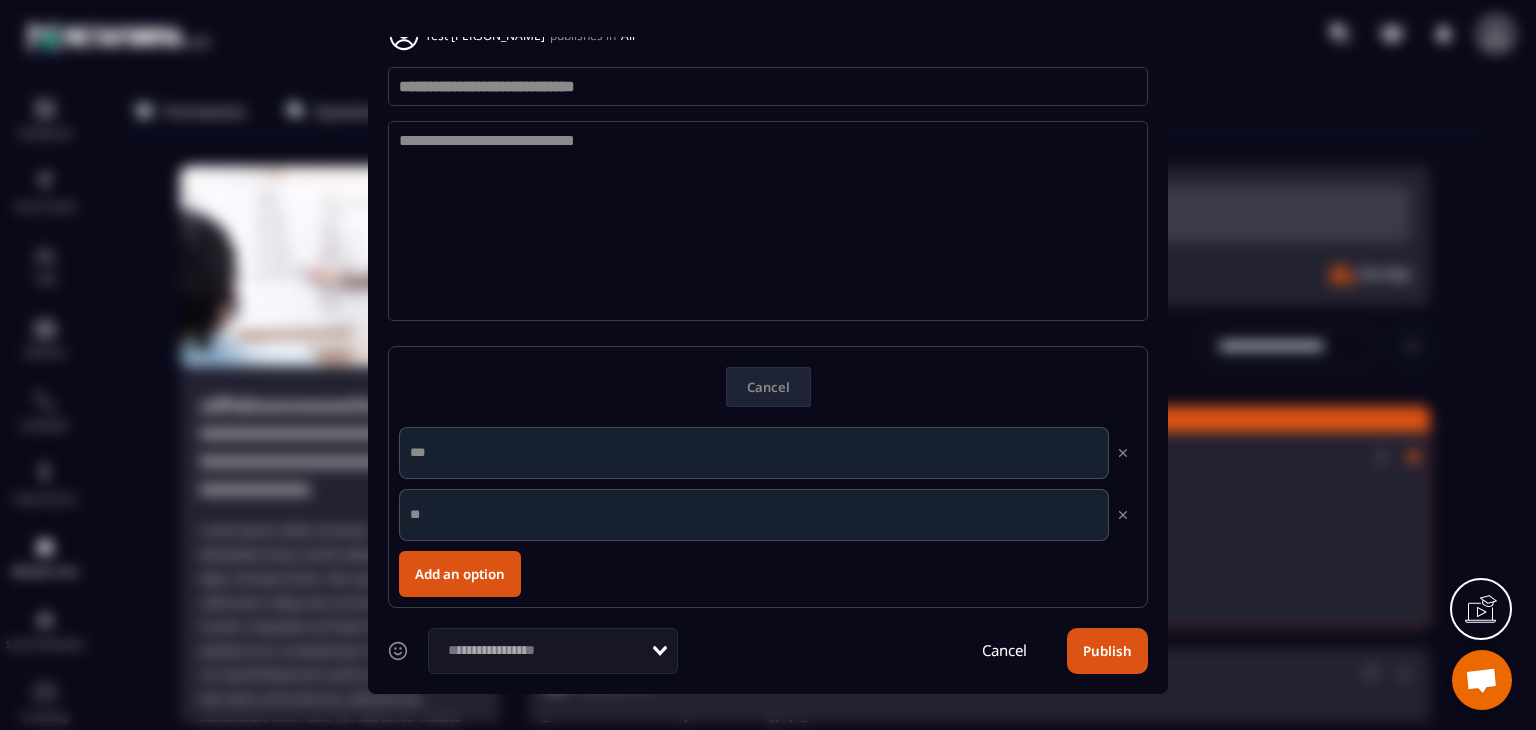 type on "**" 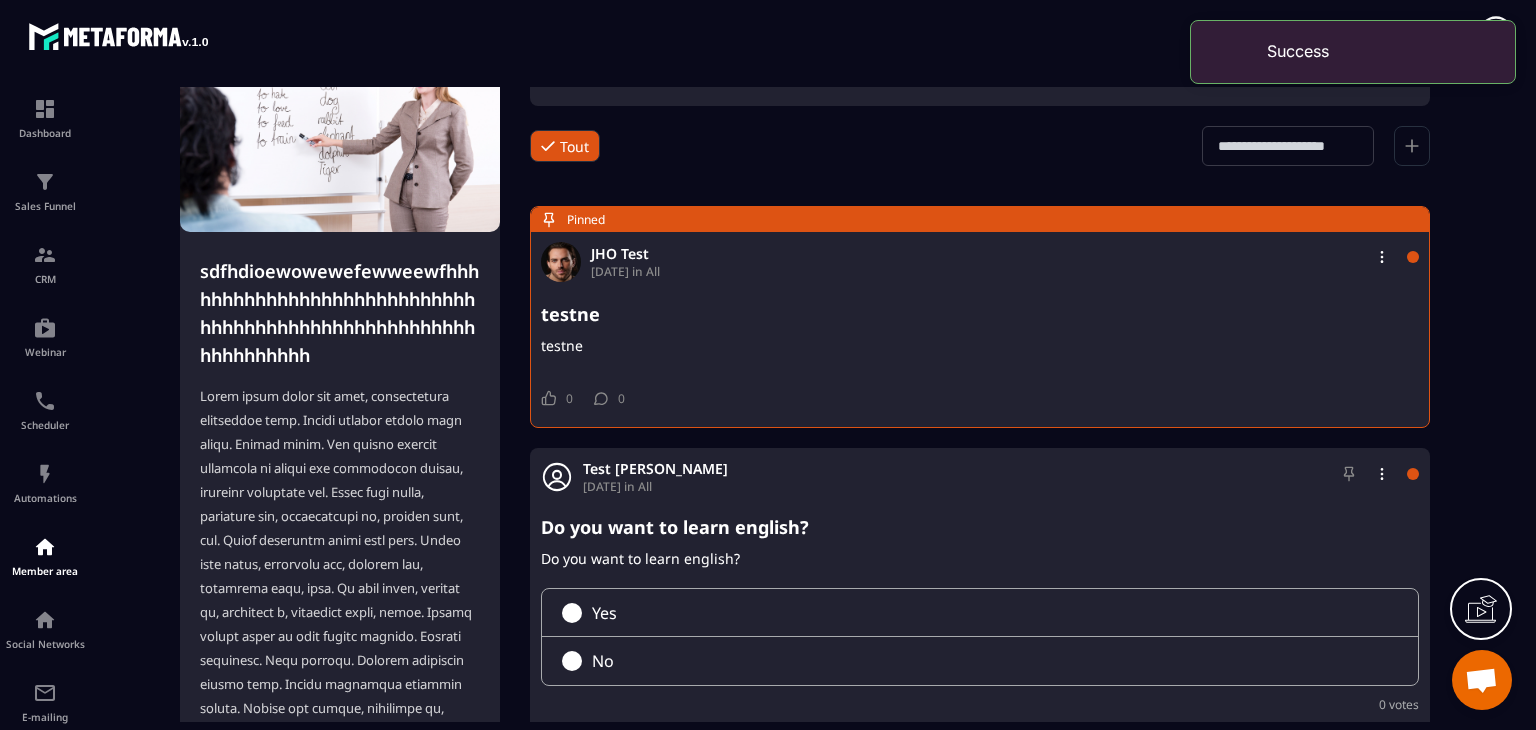 scroll, scrollTop: 300, scrollLeft: 0, axis: vertical 